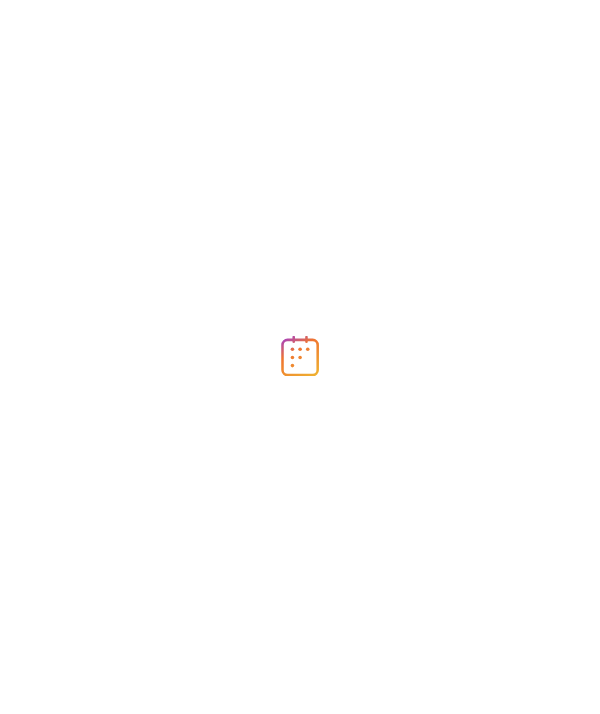 scroll, scrollTop: 0, scrollLeft: 0, axis: both 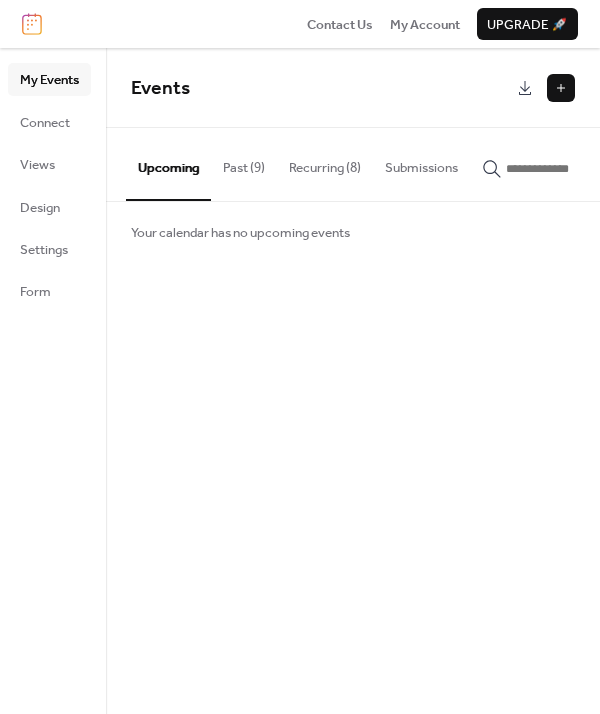 click on "Past  (9)" at bounding box center [244, 163] 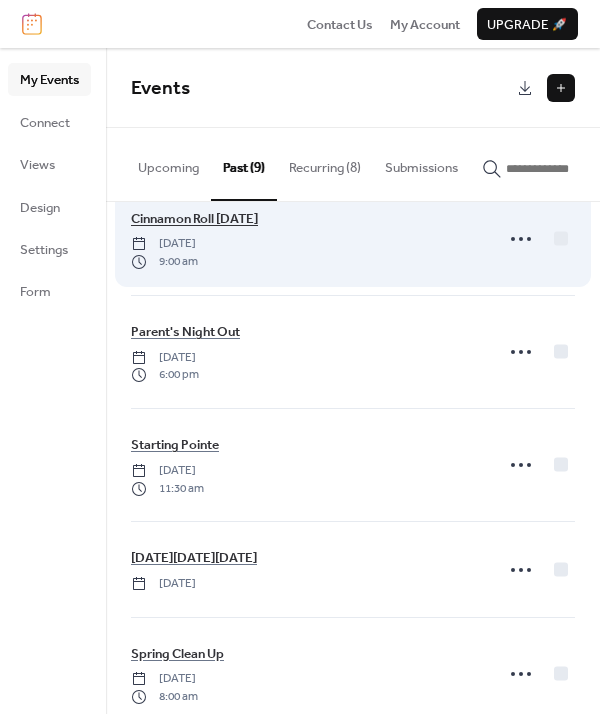 scroll, scrollTop: 342, scrollLeft: 0, axis: vertical 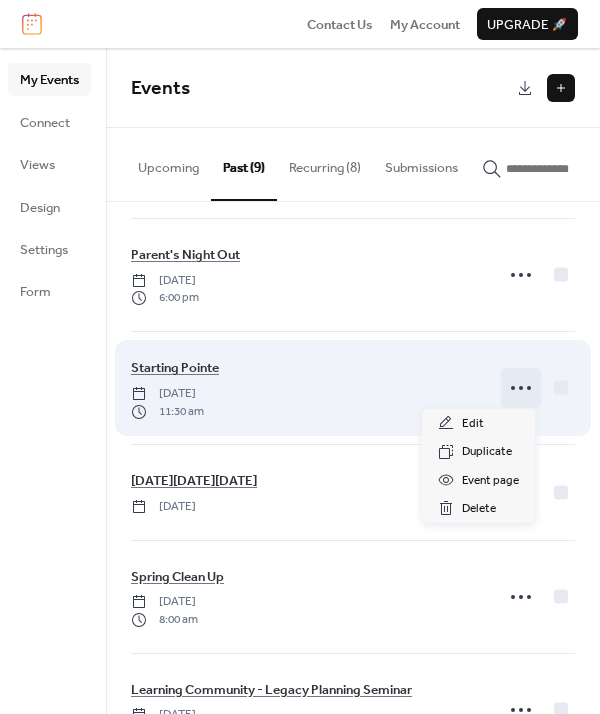 click 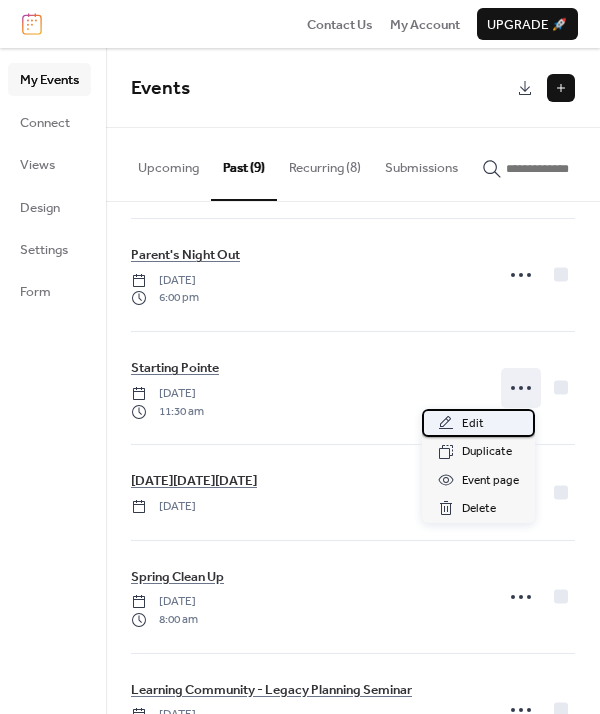 click on "Edit" at bounding box center [473, 424] 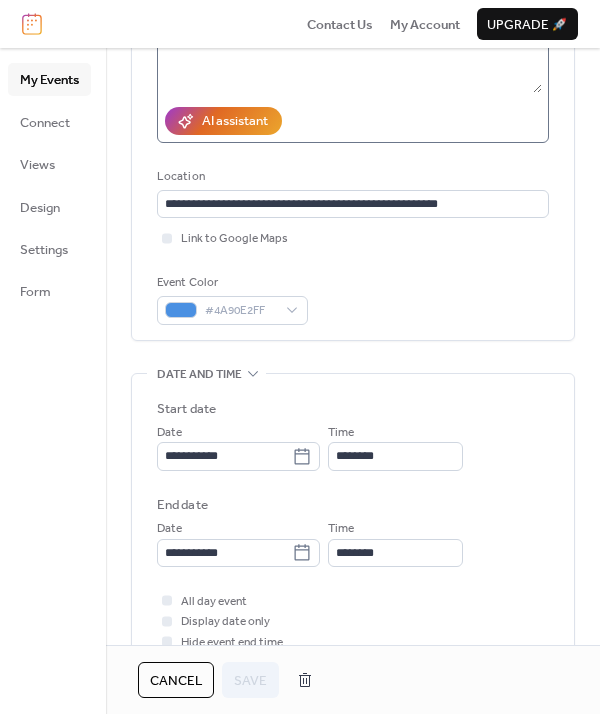scroll, scrollTop: 316, scrollLeft: 0, axis: vertical 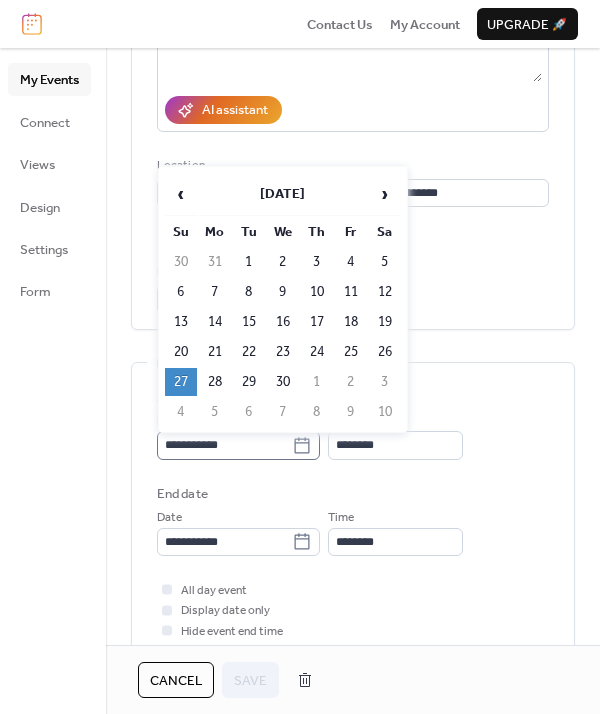 click 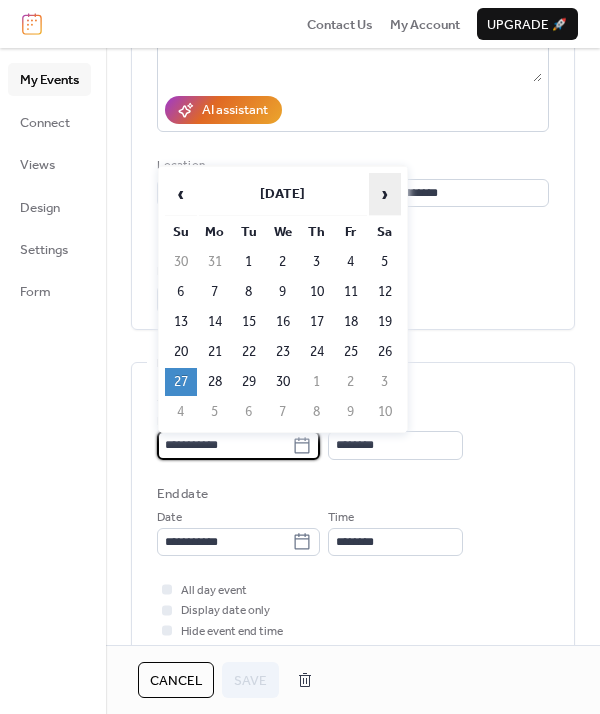 click on "›" at bounding box center [385, 194] 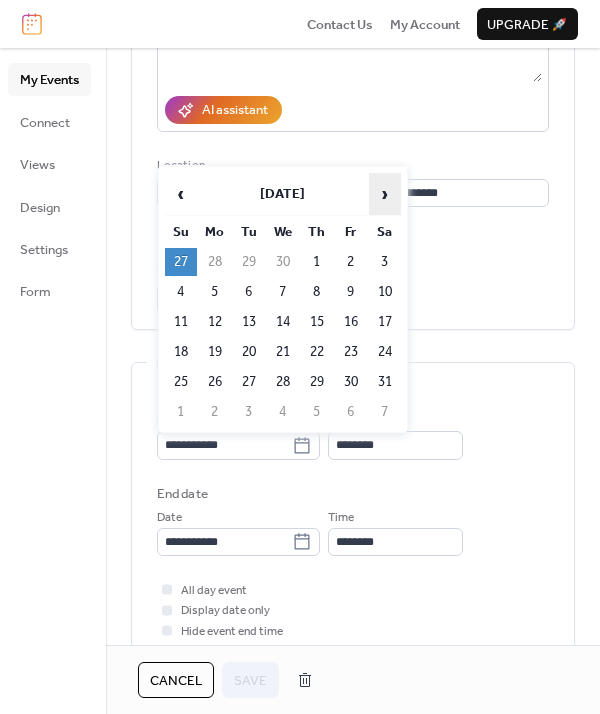 click on "›" at bounding box center [385, 194] 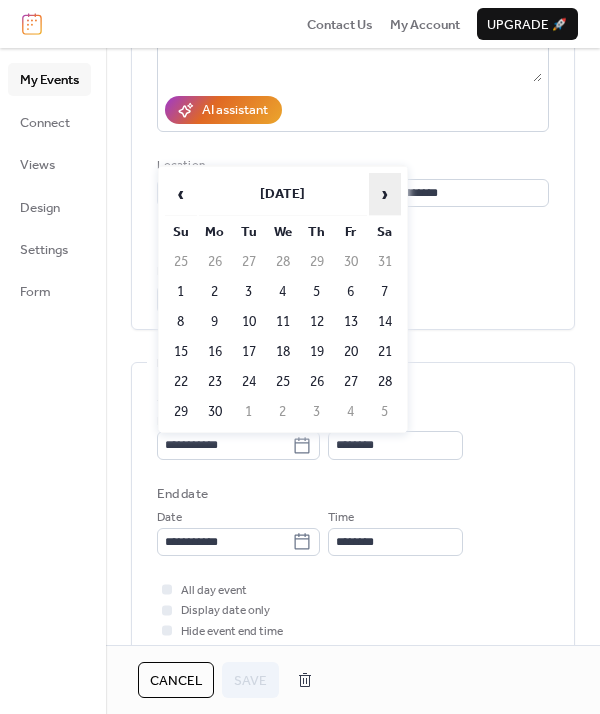 click on "›" at bounding box center (385, 194) 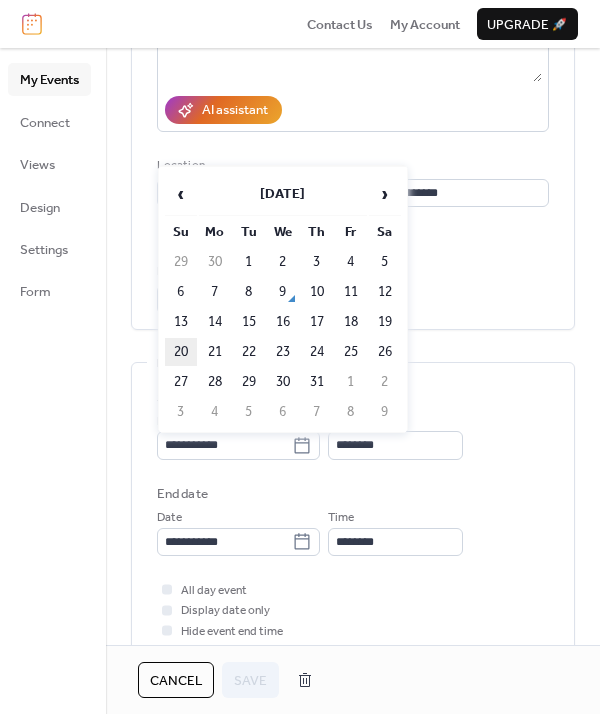 click on "20" at bounding box center (181, 352) 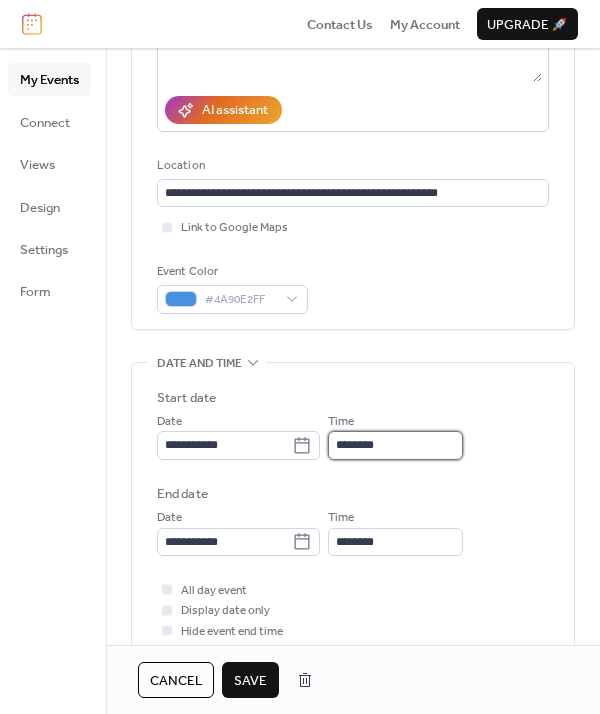 click on "********" at bounding box center (395, 445) 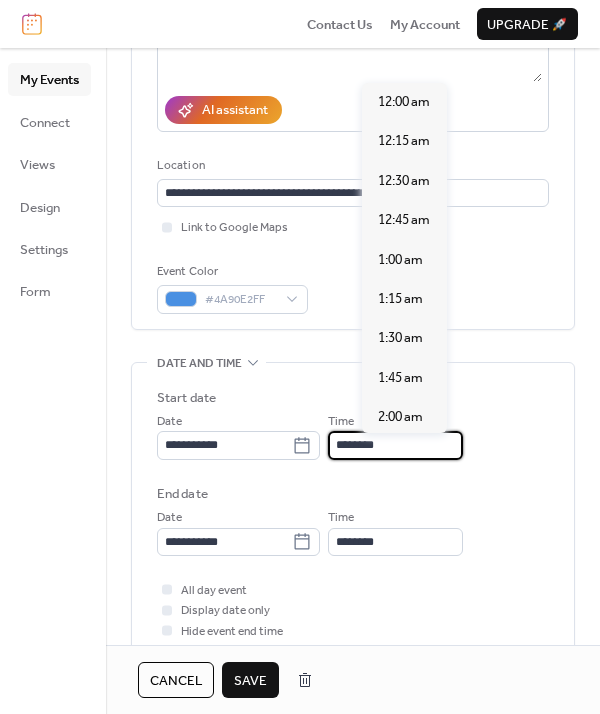 scroll, scrollTop: 1794, scrollLeft: 0, axis: vertical 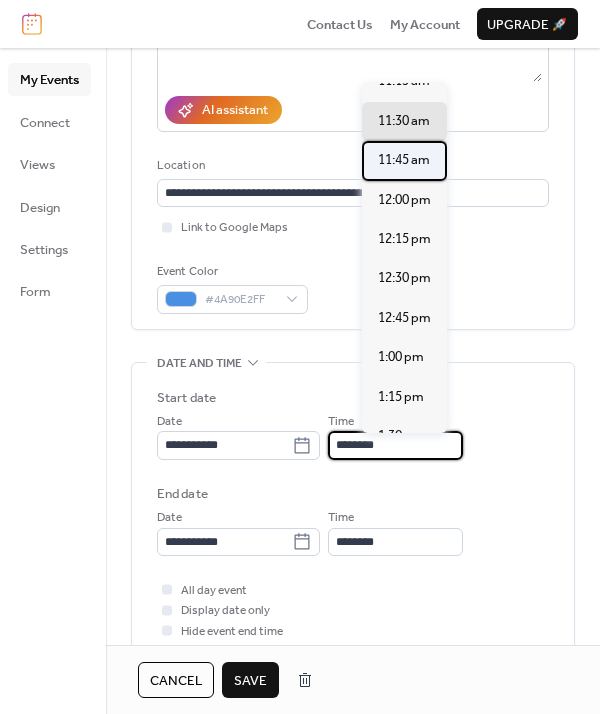 click on "11:45 am" at bounding box center (404, 160) 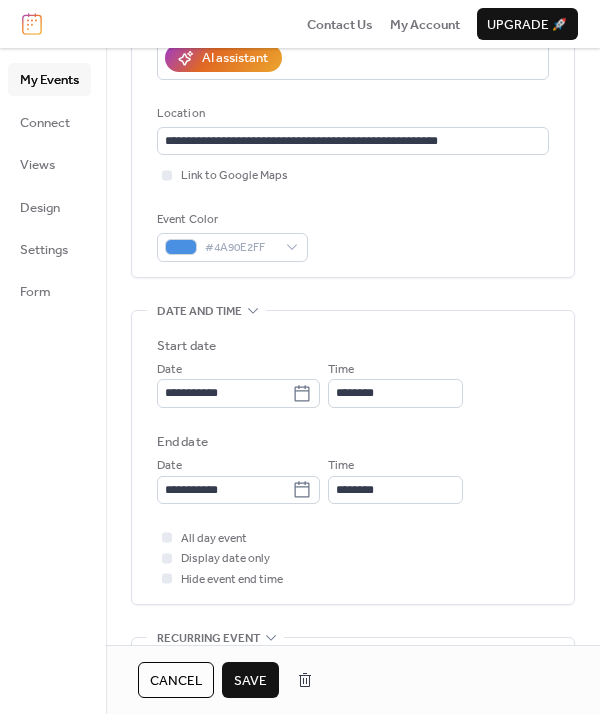 scroll, scrollTop: 386, scrollLeft: 0, axis: vertical 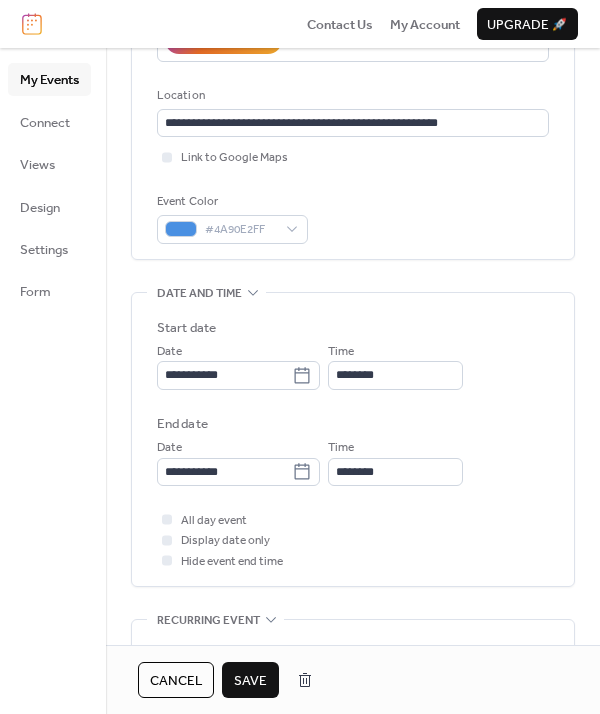 click on "Save" at bounding box center [250, 681] 